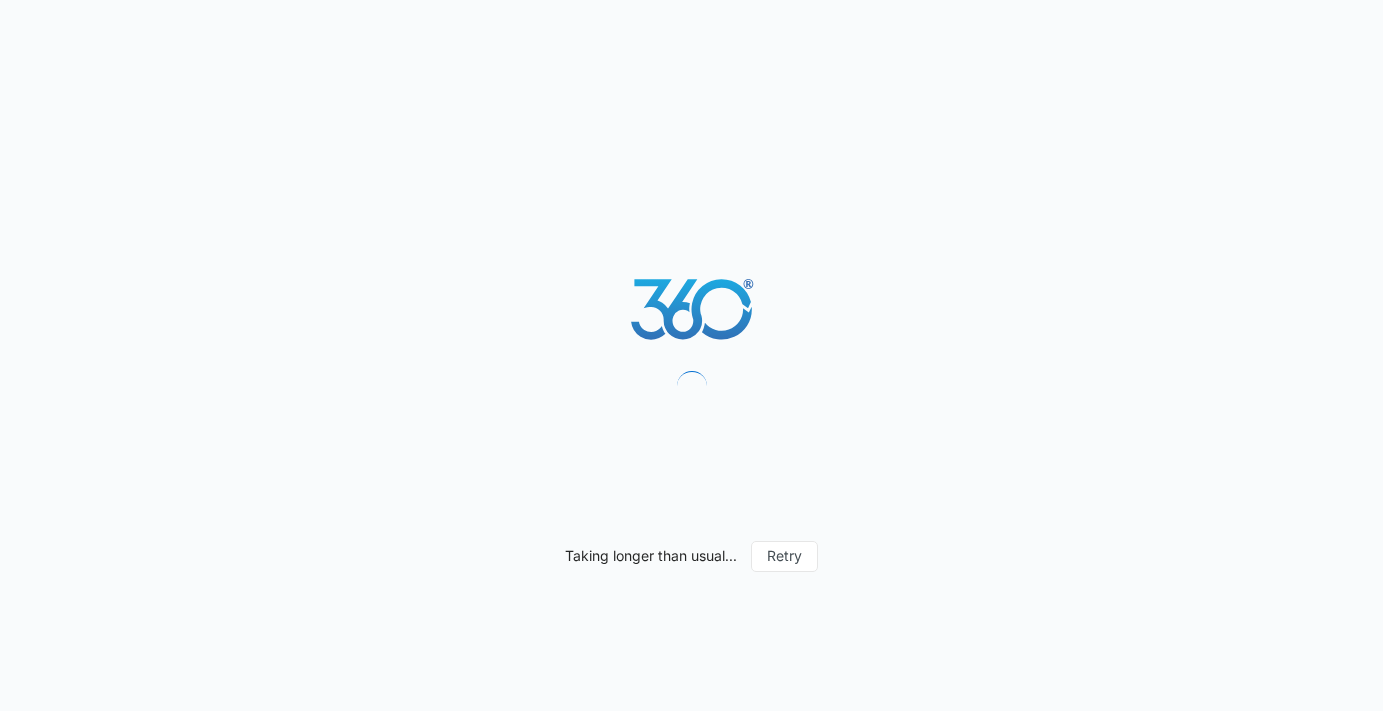 scroll, scrollTop: 0, scrollLeft: 0, axis: both 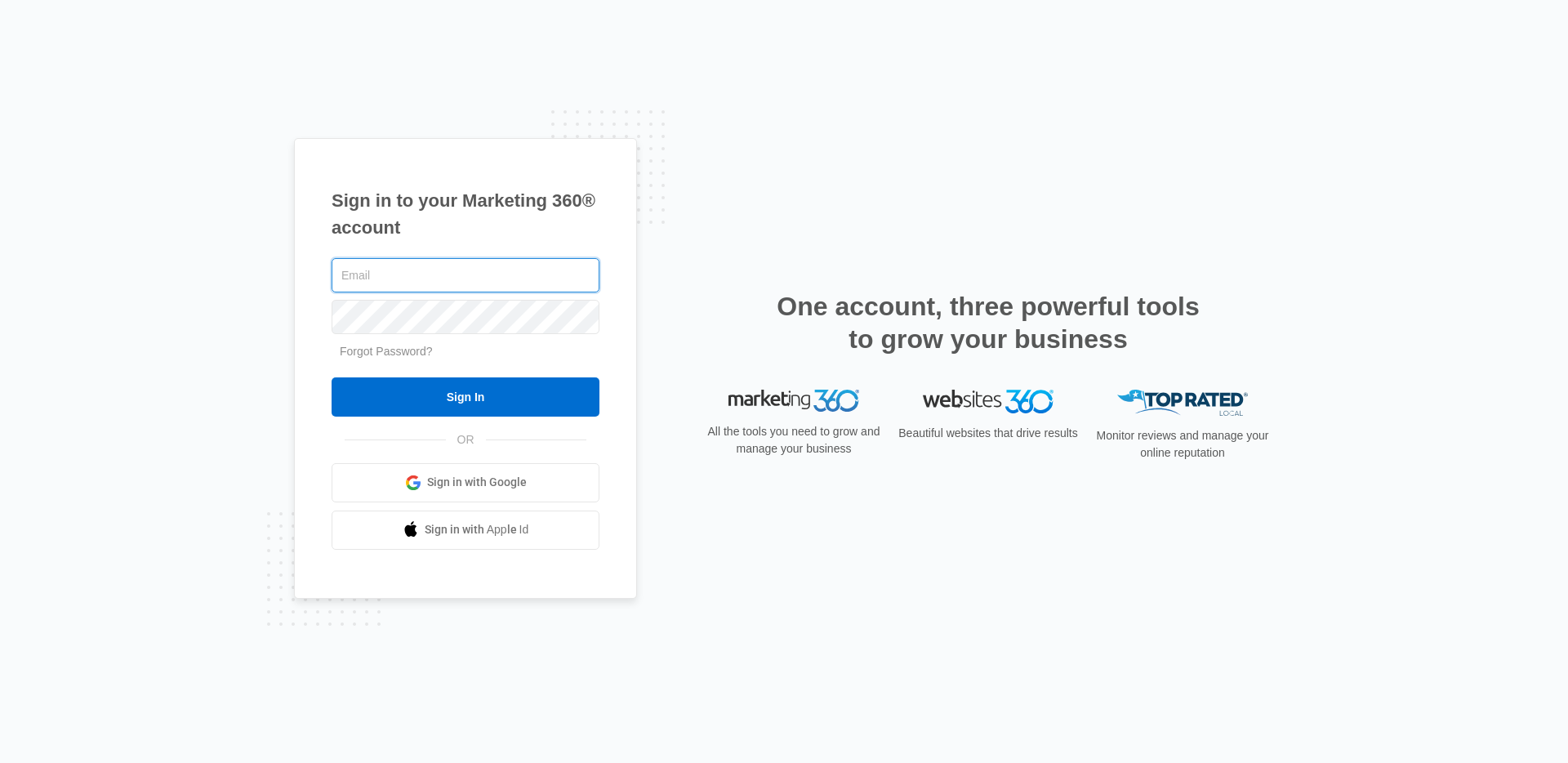 click at bounding box center [466, 275] 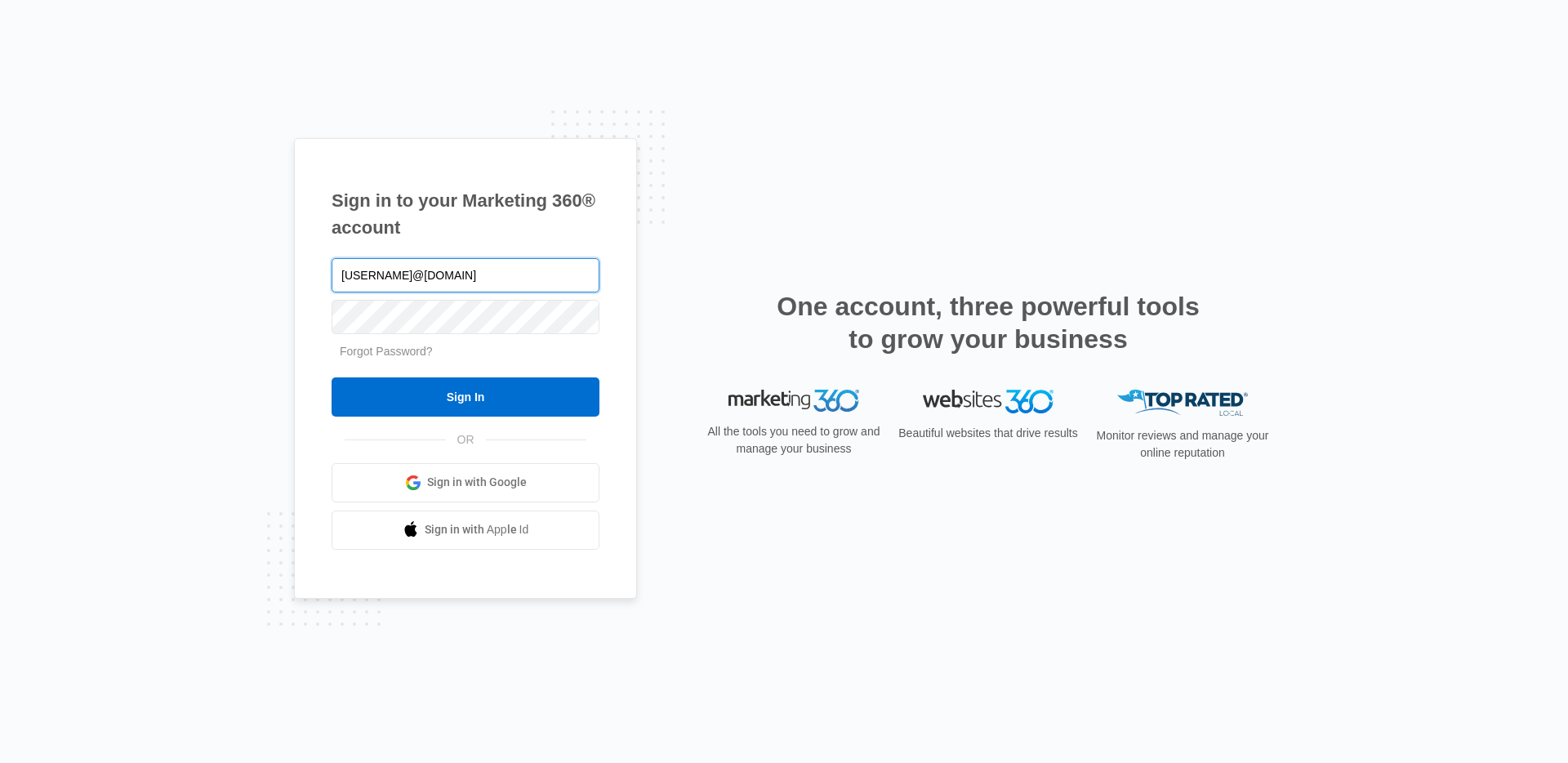 click on "Sign In" at bounding box center [466, 397] 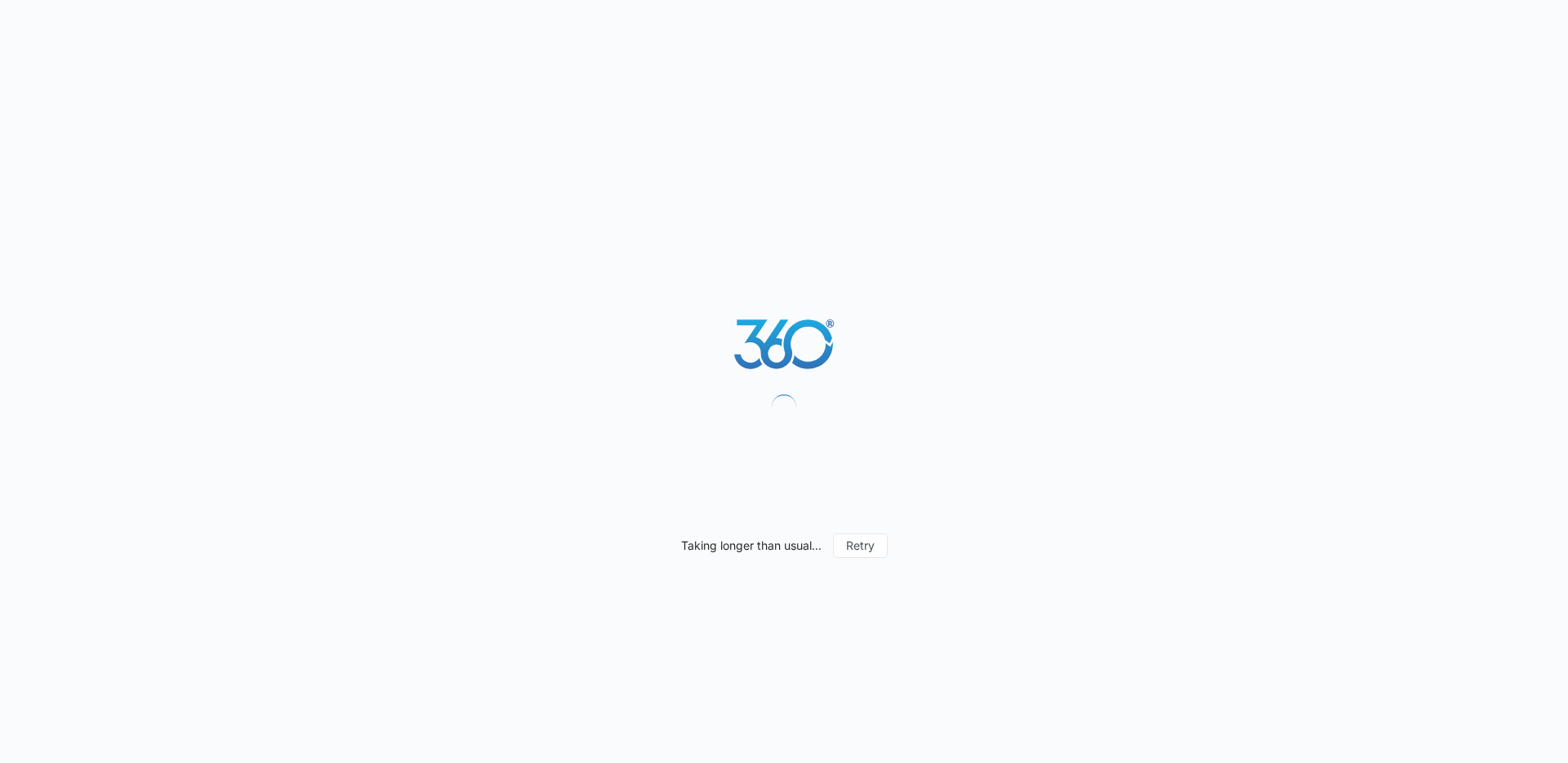 scroll, scrollTop: 0, scrollLeft: 0, axis: both 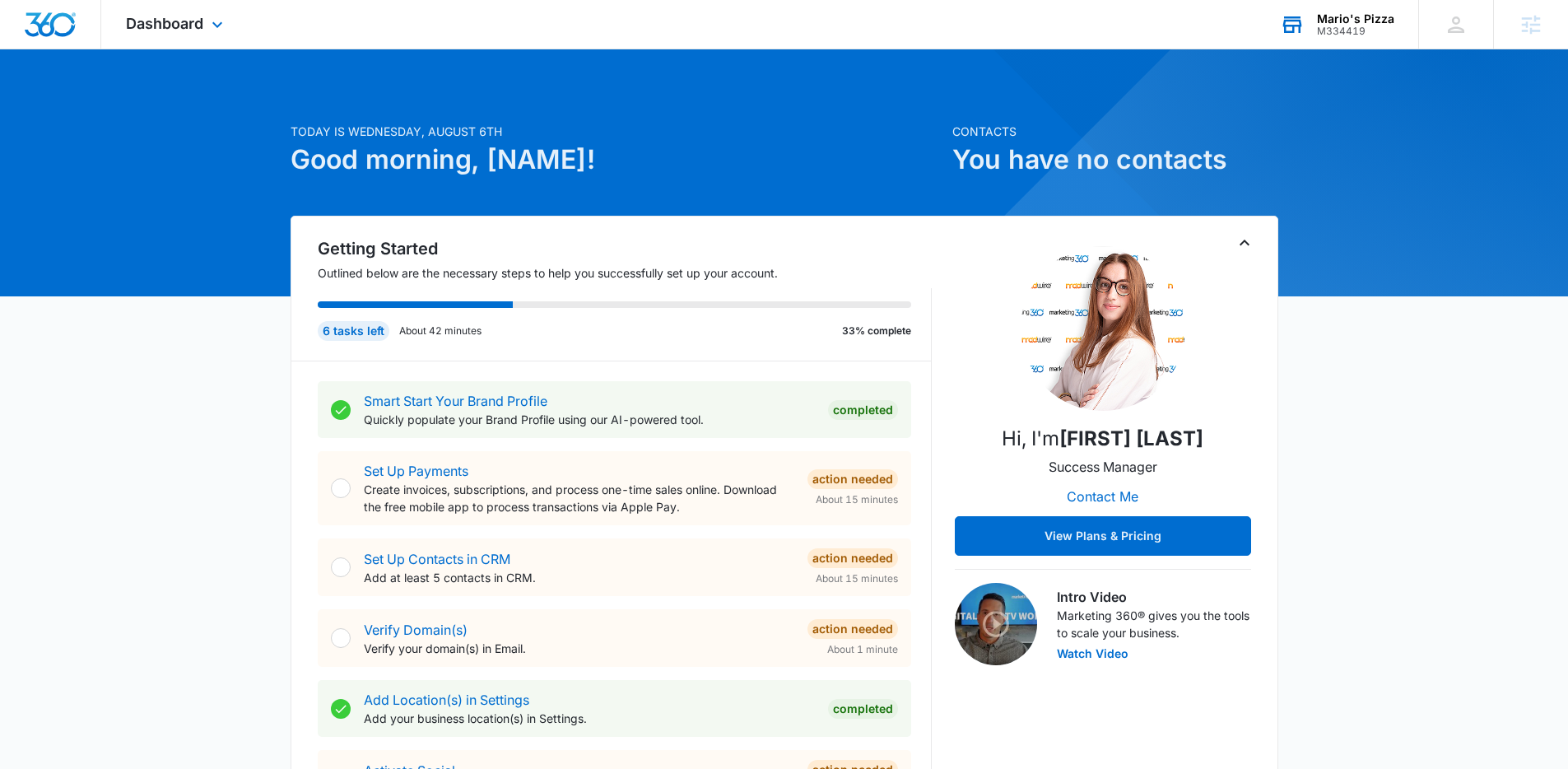 click on "M334419" at bounding box center (1356, 31) 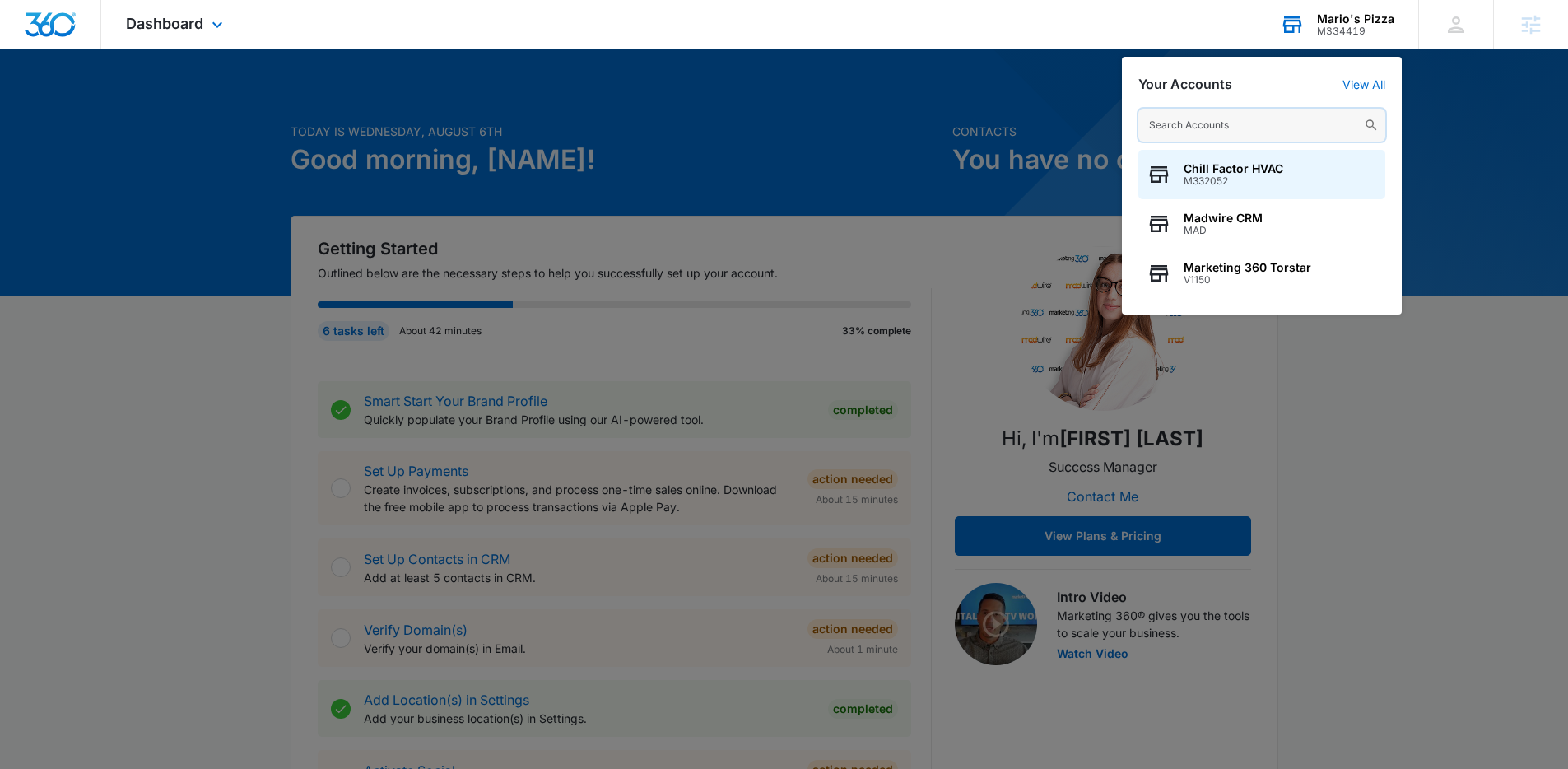 paste on "M332352" 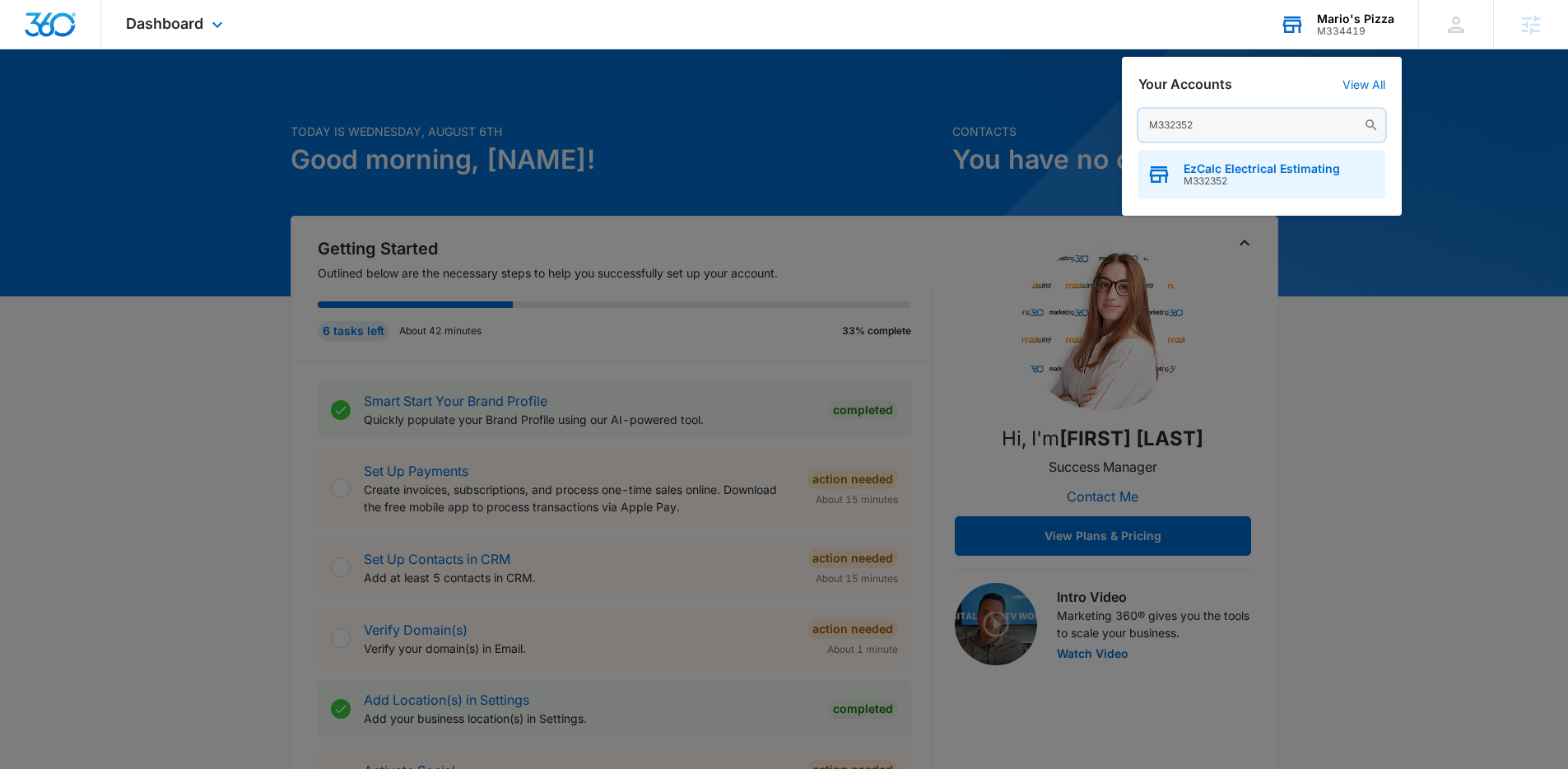 type on "M332352" 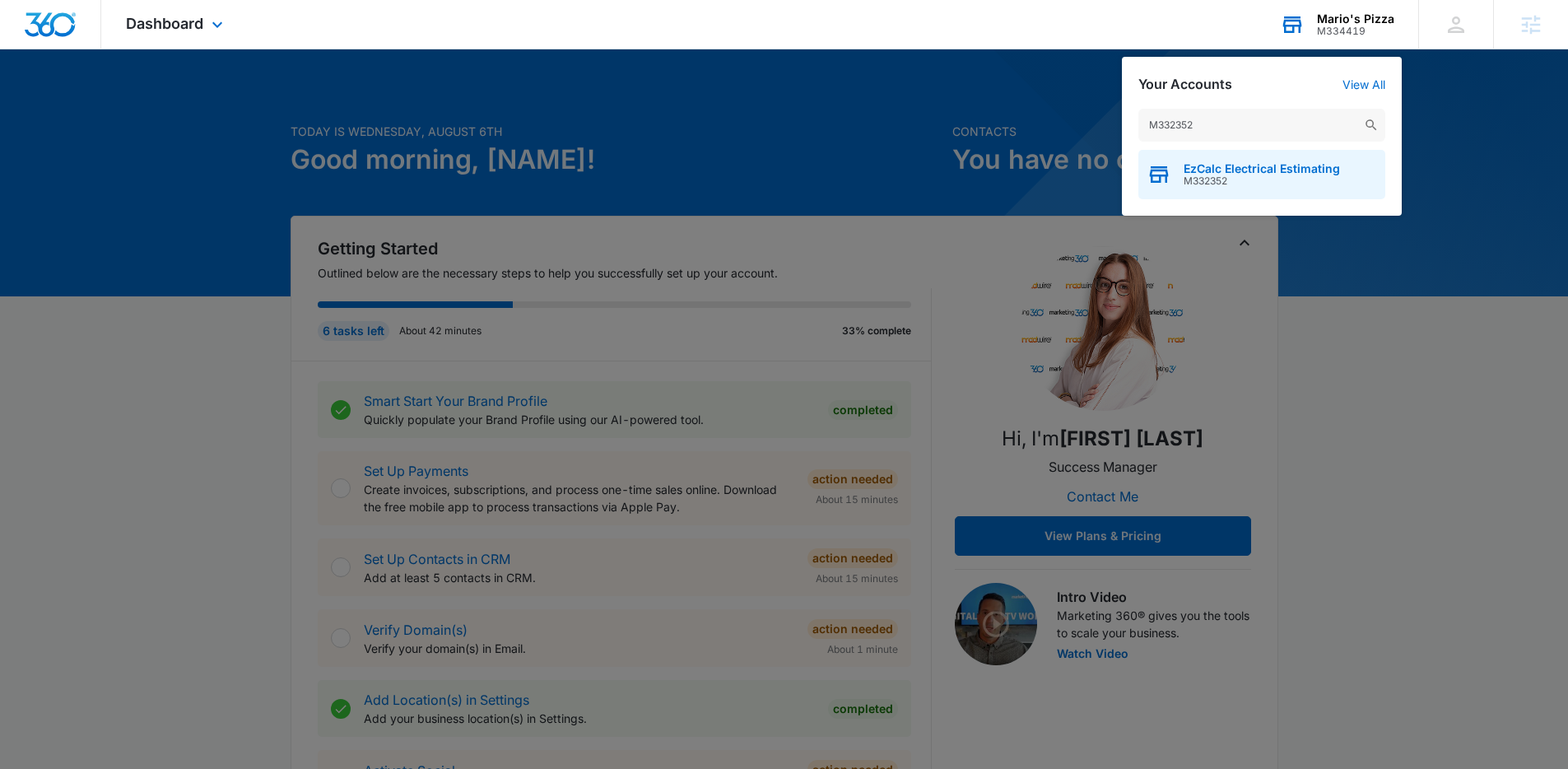 click on "M332352" at bounding box center [1262, 181] 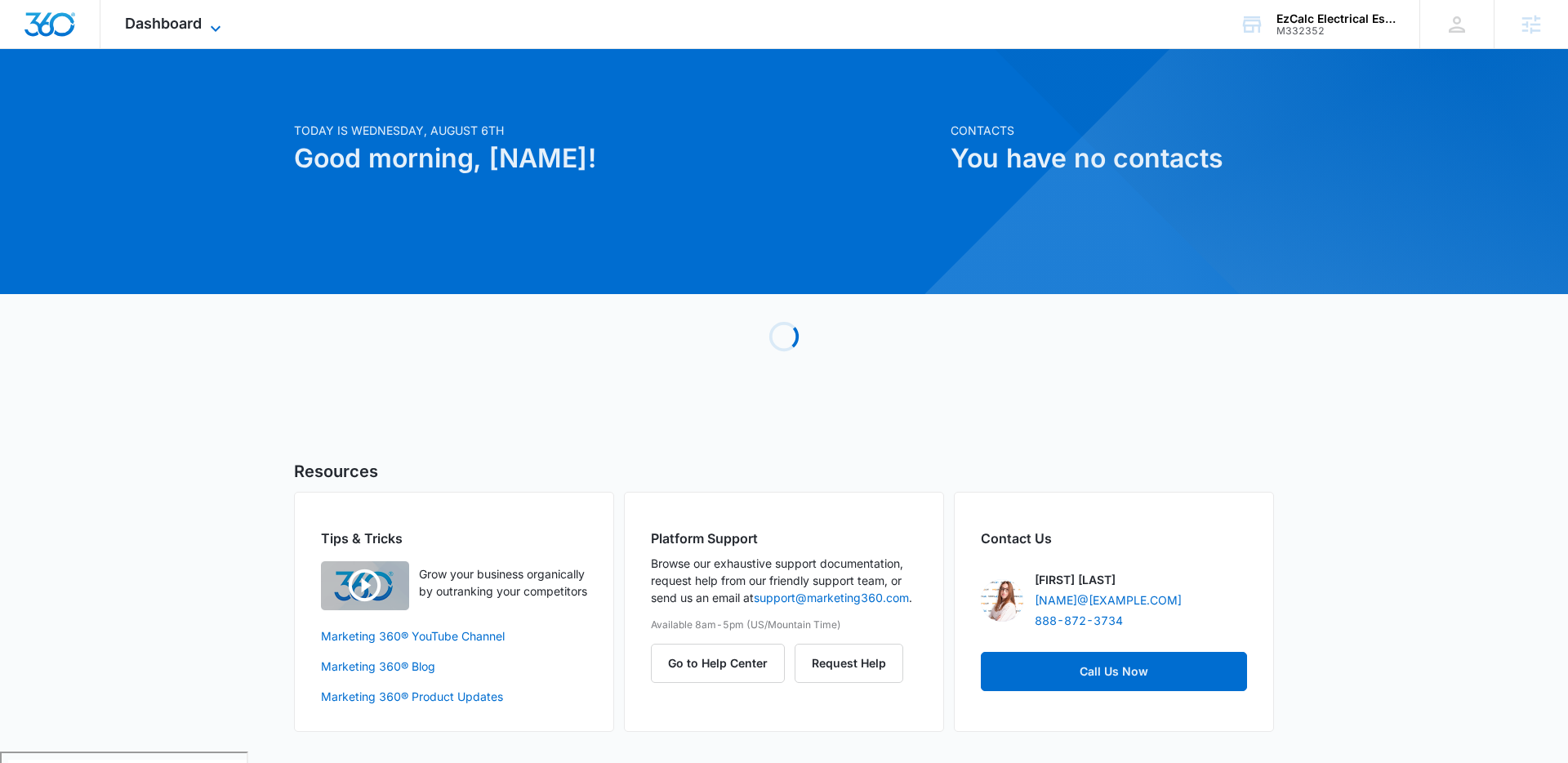 click on "Dashboard" at bounding box center (163, 23) 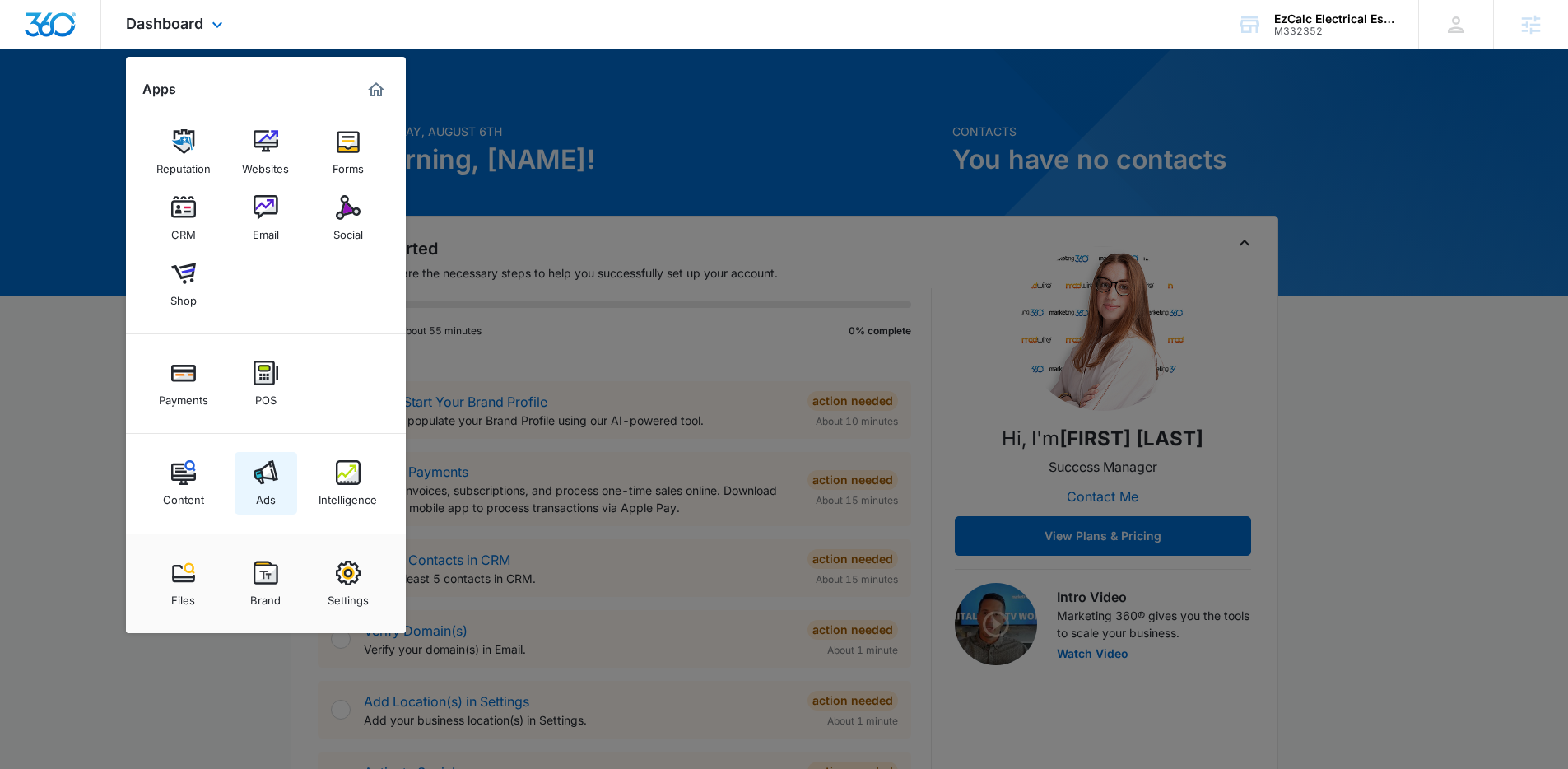 click at bounding box center (266, 473) 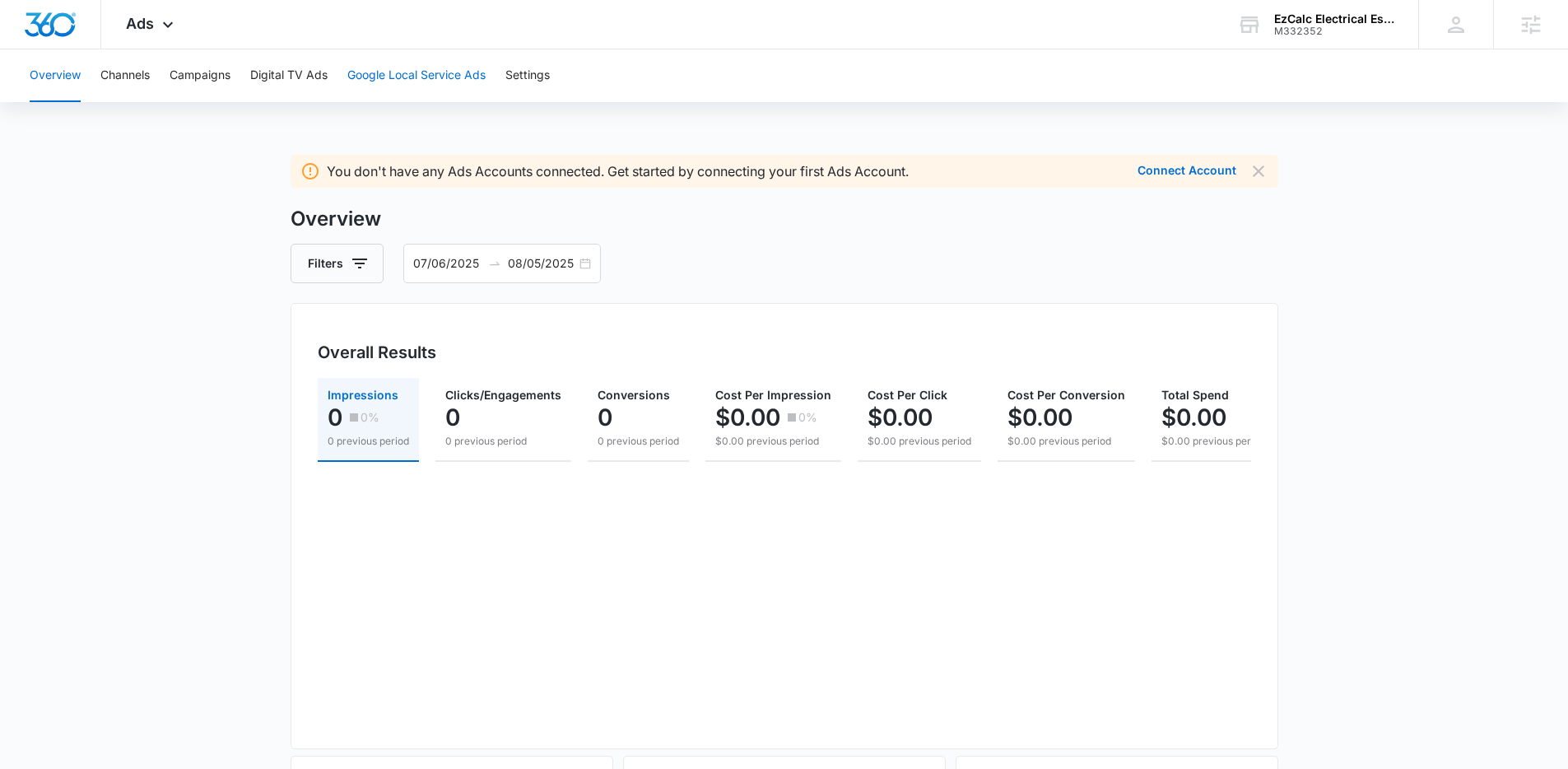 click on "Google Local Service Ads" at bounding box center (416, 76) 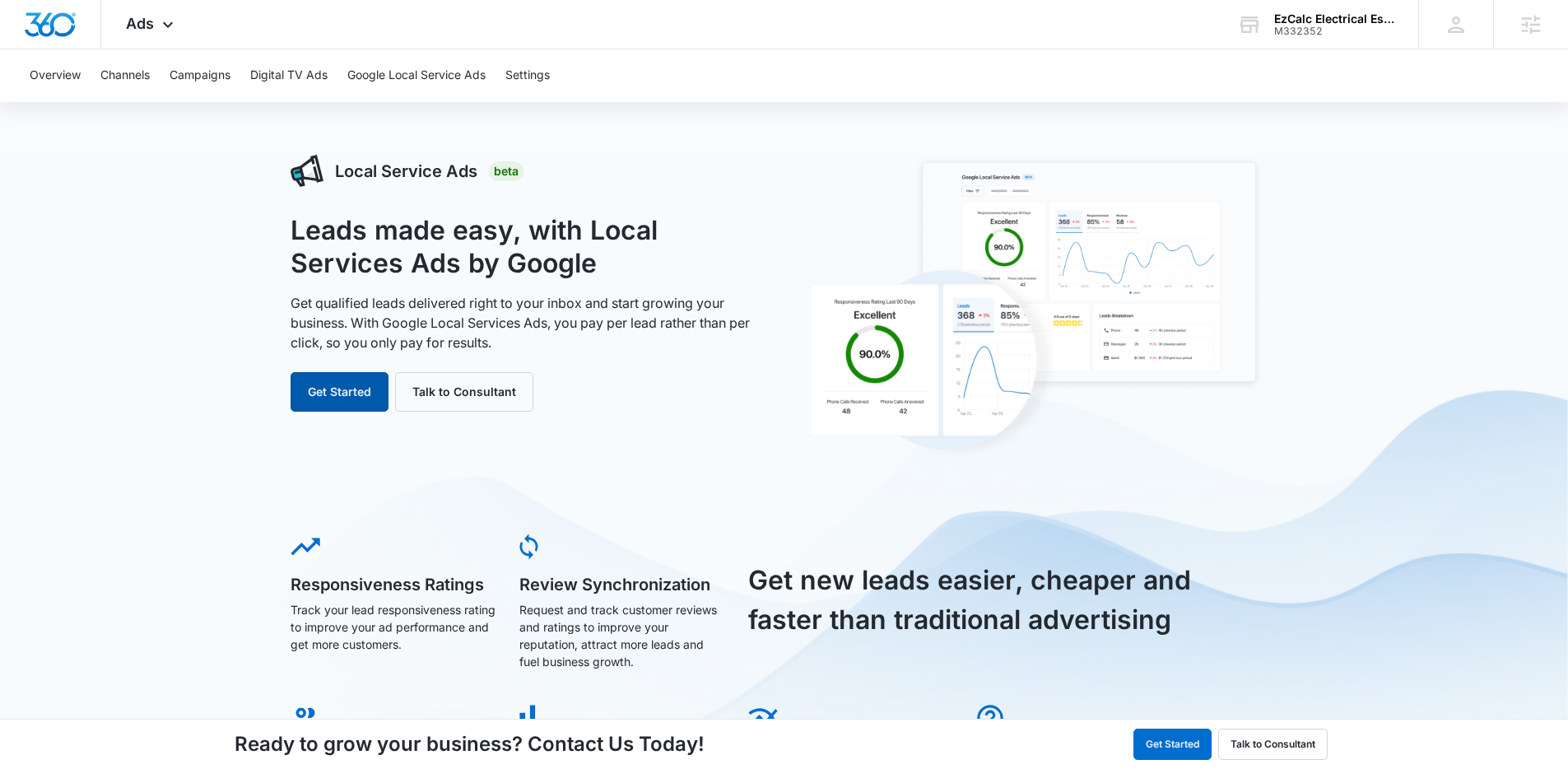click on "Get Started" at bounding box center [339, 392] 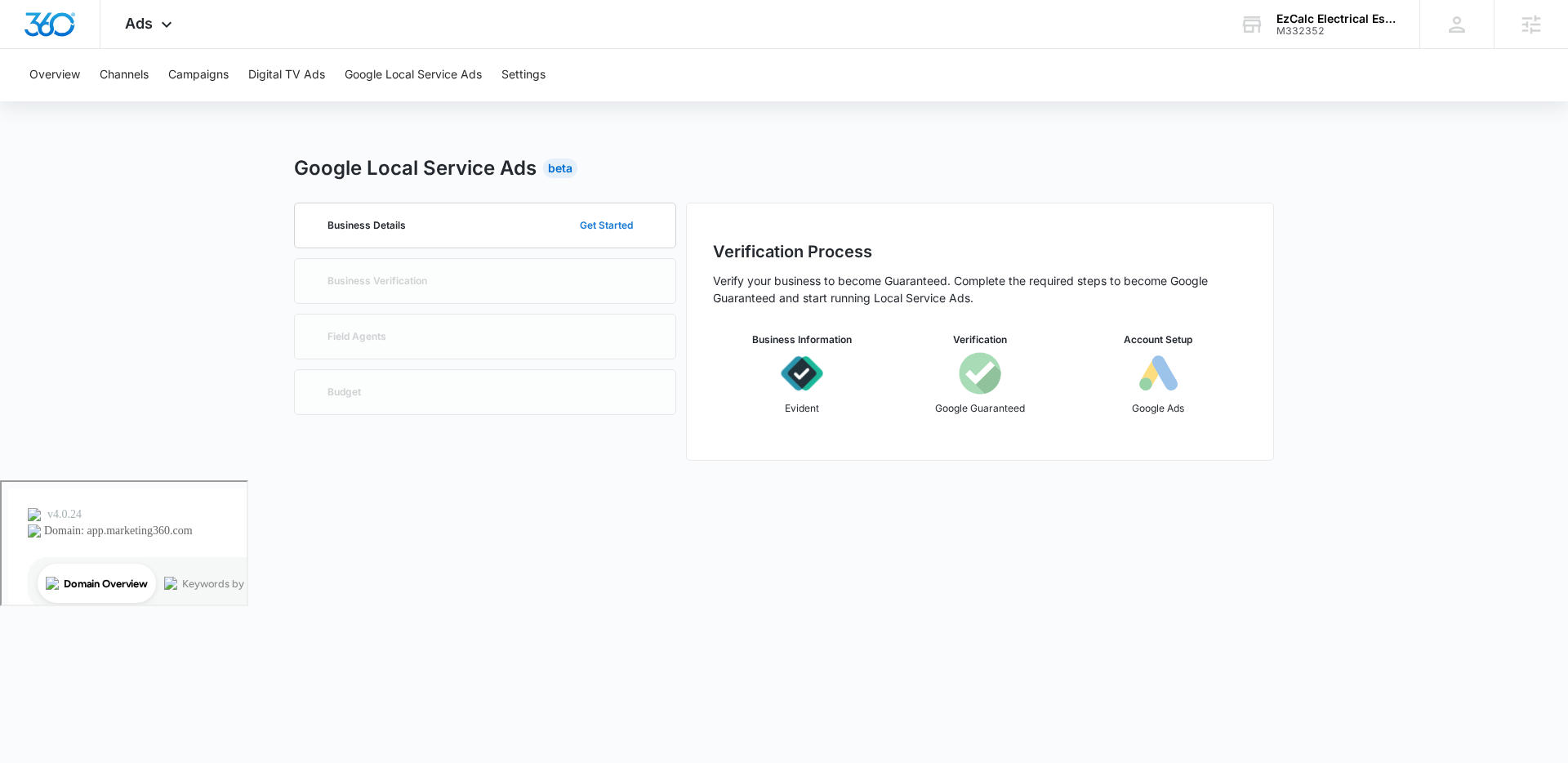 click on "Get Started" at bounding box center (606, 225) 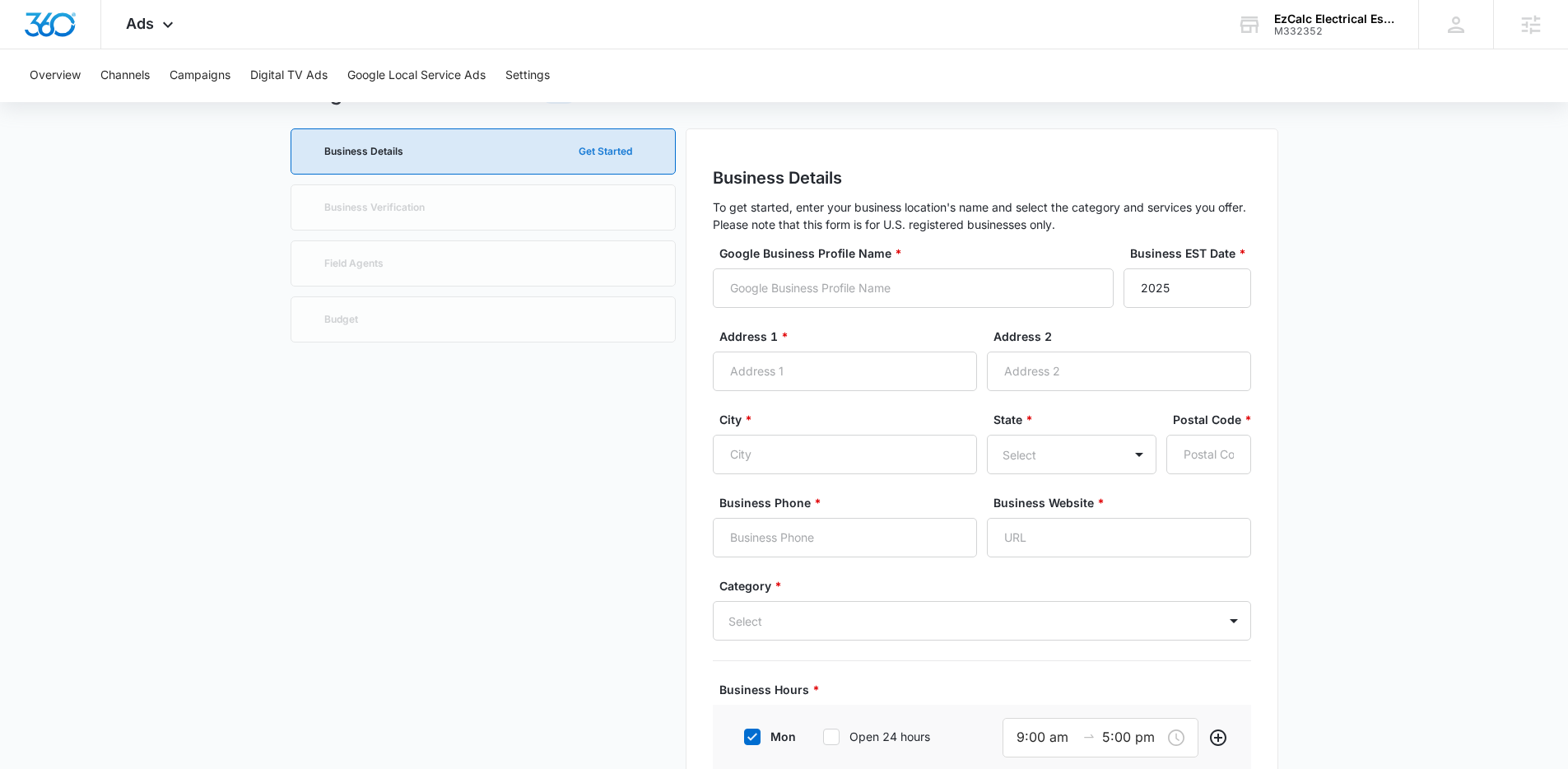 scroll, scrollTop: 0, scrollLeft: 0, axis: both 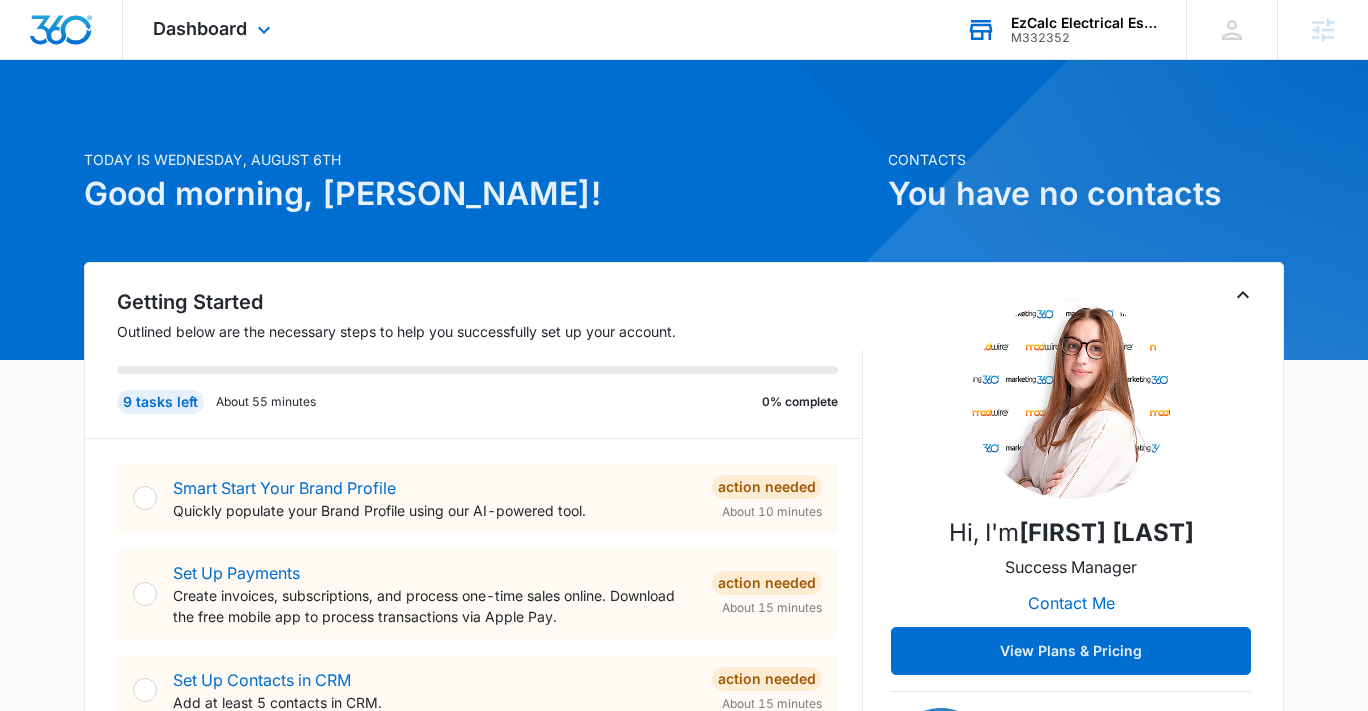 click on "EzCalc Electrical Estimating" at bounding box center (1084, 23) 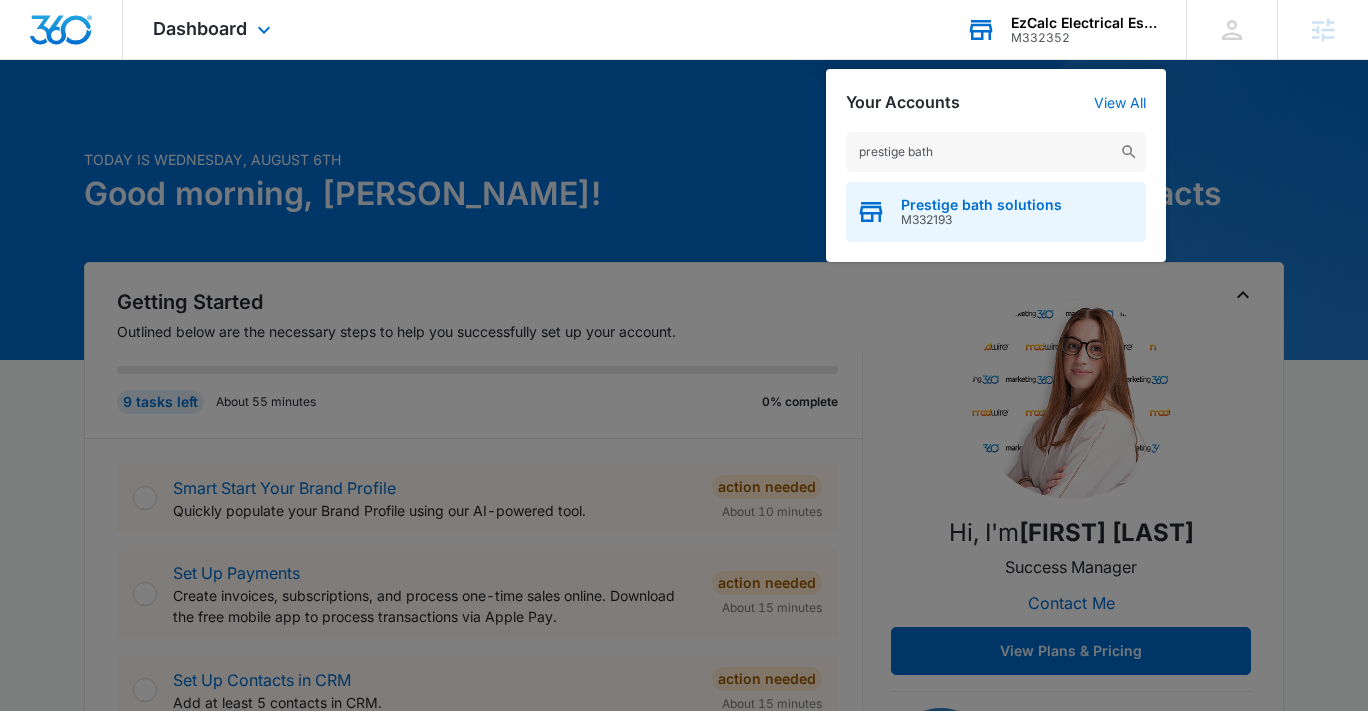 type on "prestige bath" 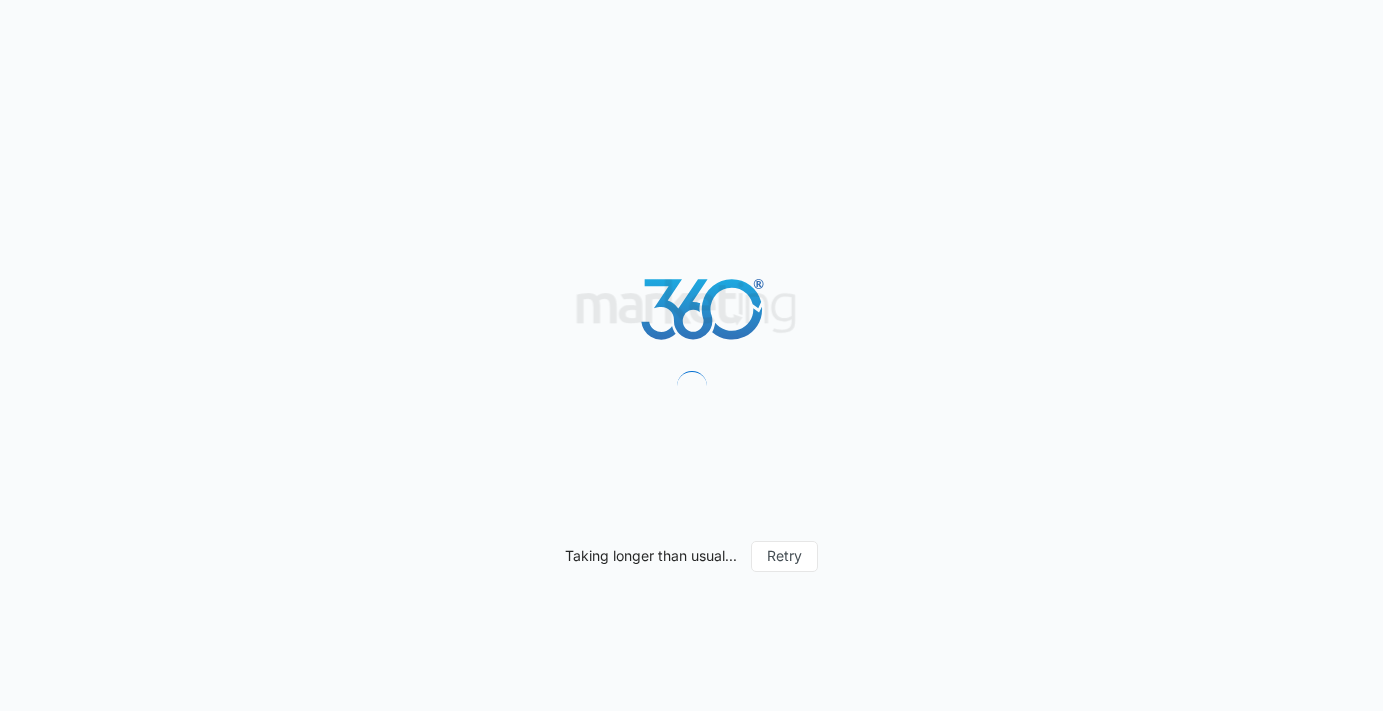 scroll, scrollTop: 0, scrollLeft: 0, axis: both 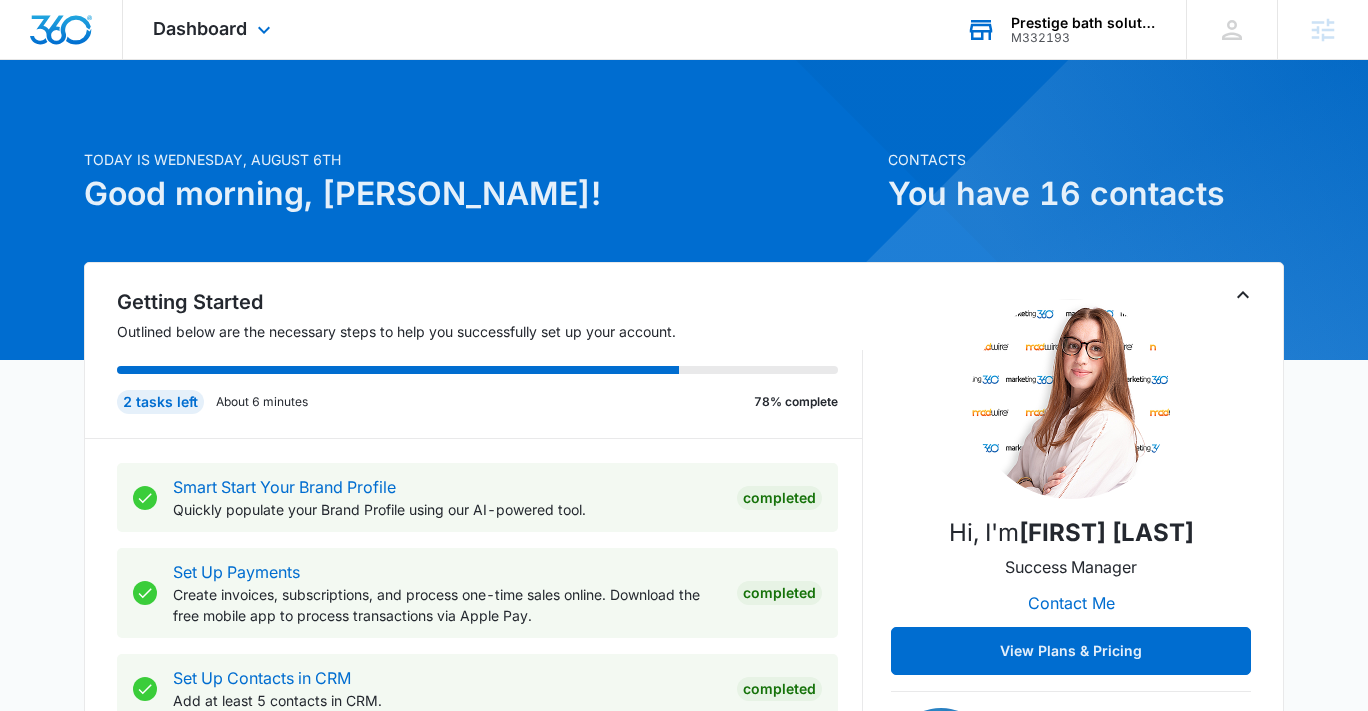 click on "M332193" at bounding box center (1084, 38) 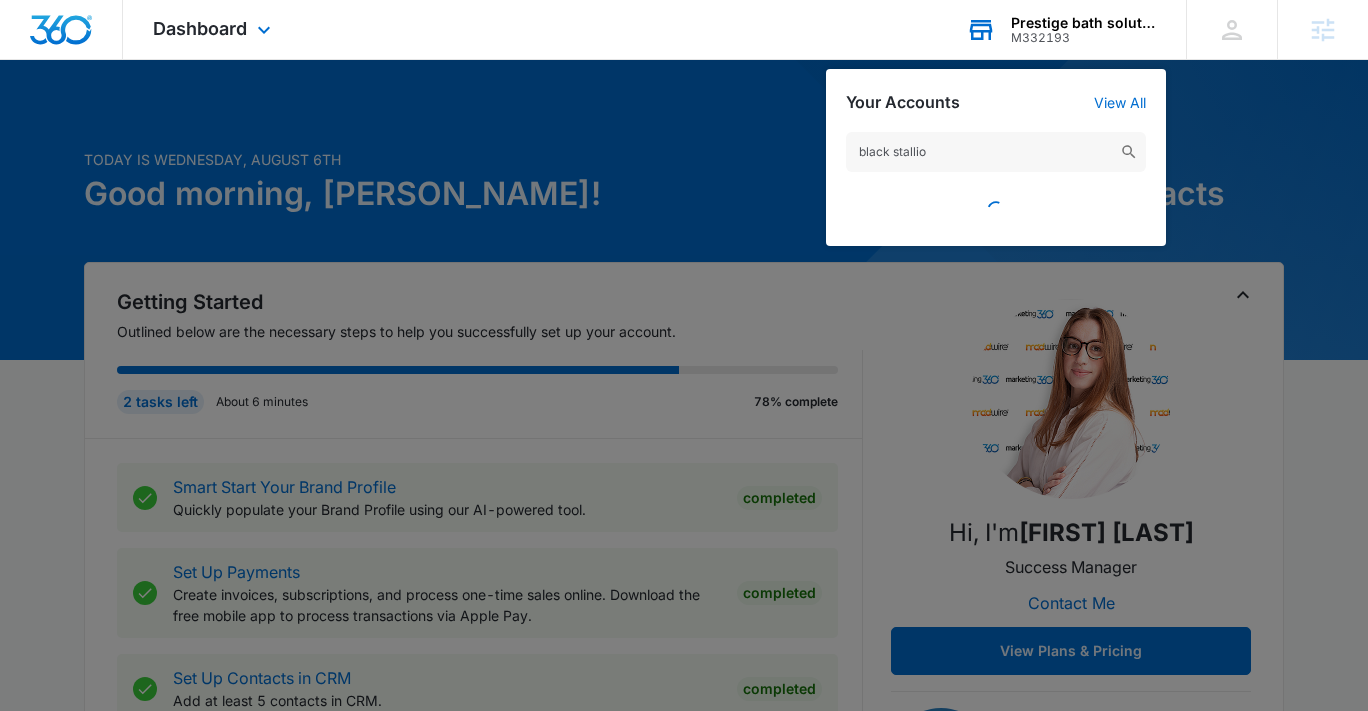 type on "black stallion" 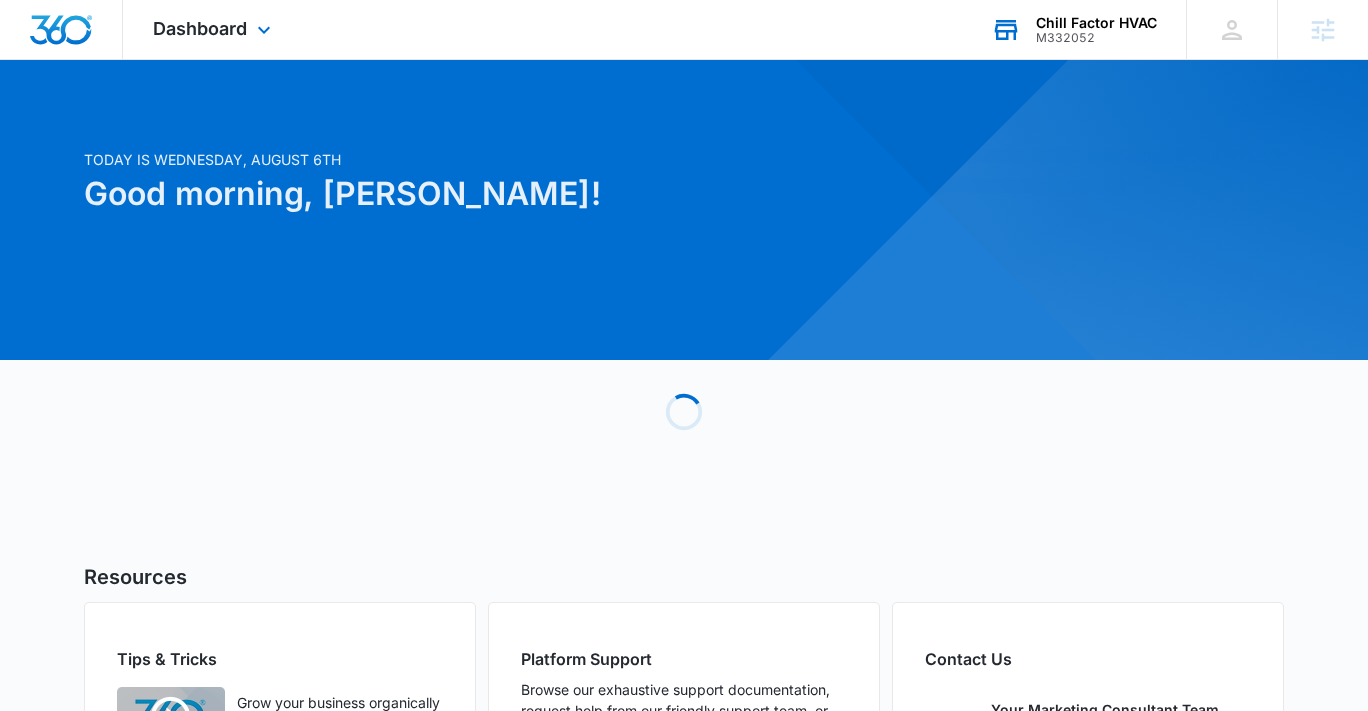 click on "M332052" at bounding box center [1096, 38] 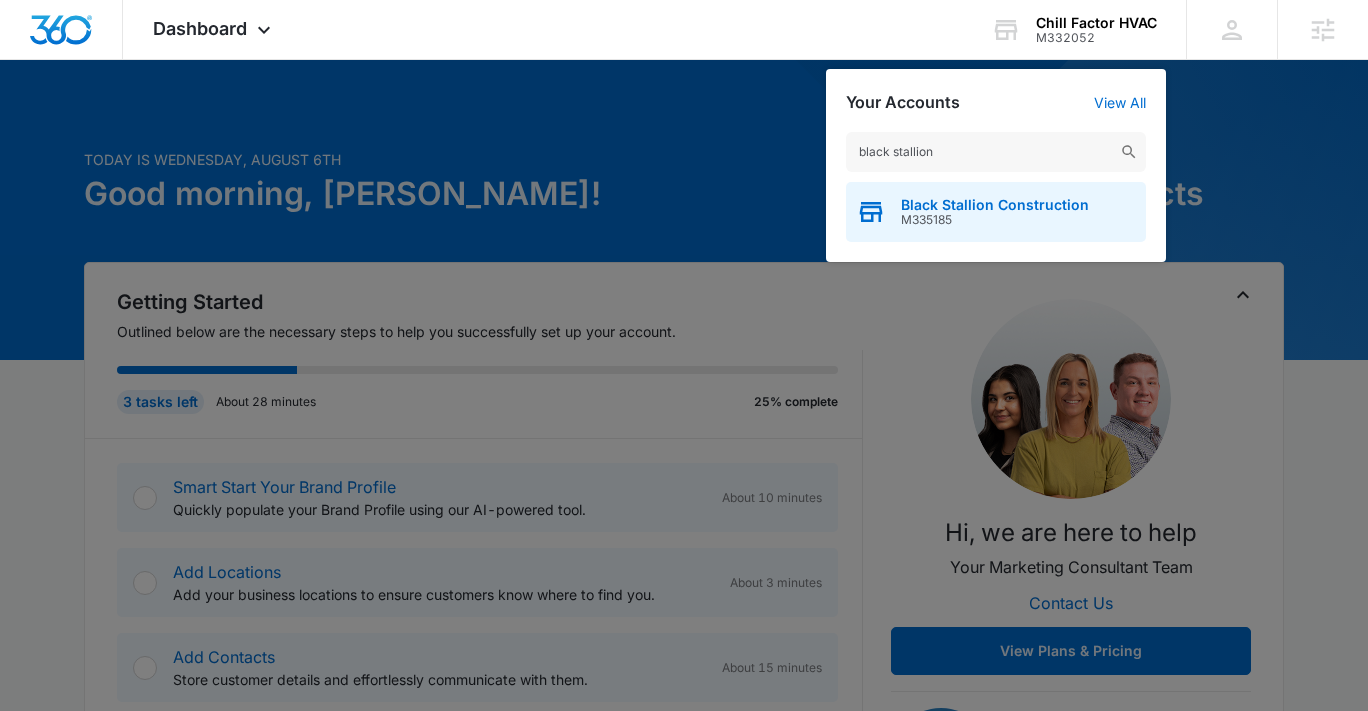 type on "black stallion" 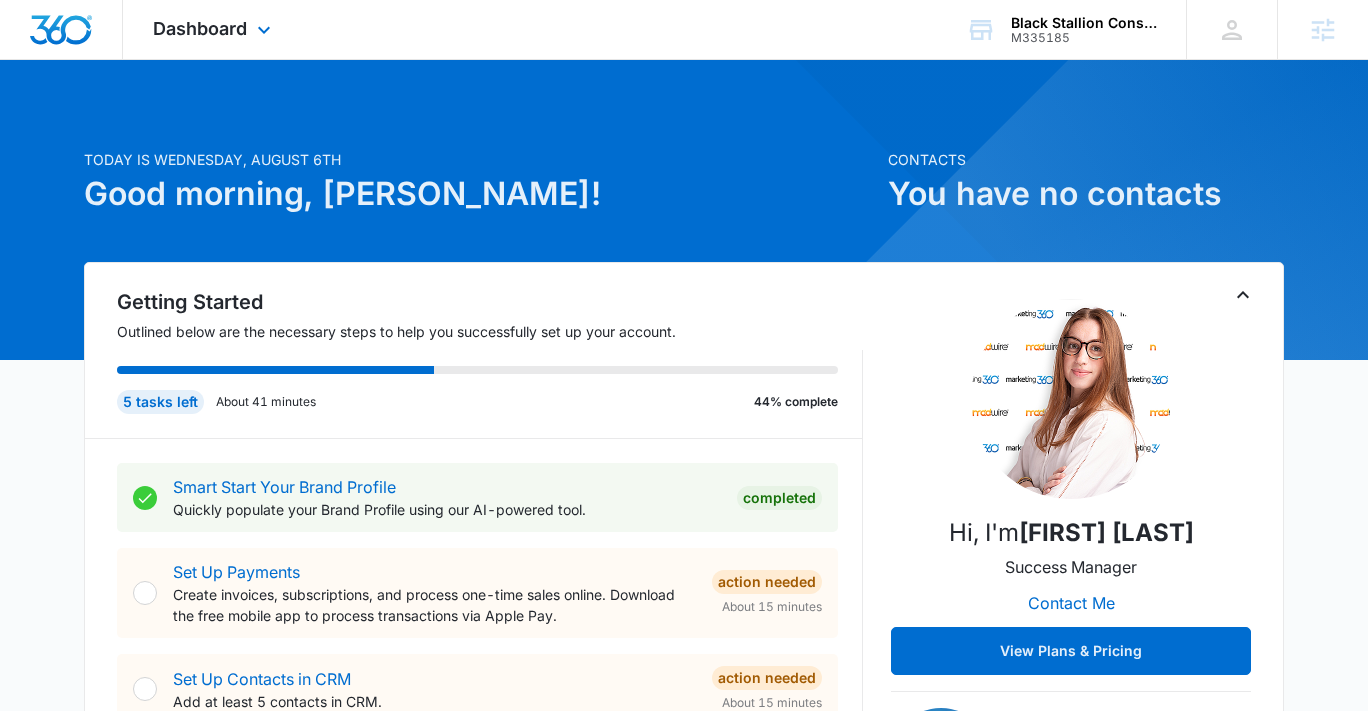 drag, startPoint x: 541, startPoint y: 72, endPoint x: 591, endPoint y: 16, distance: 75.073296 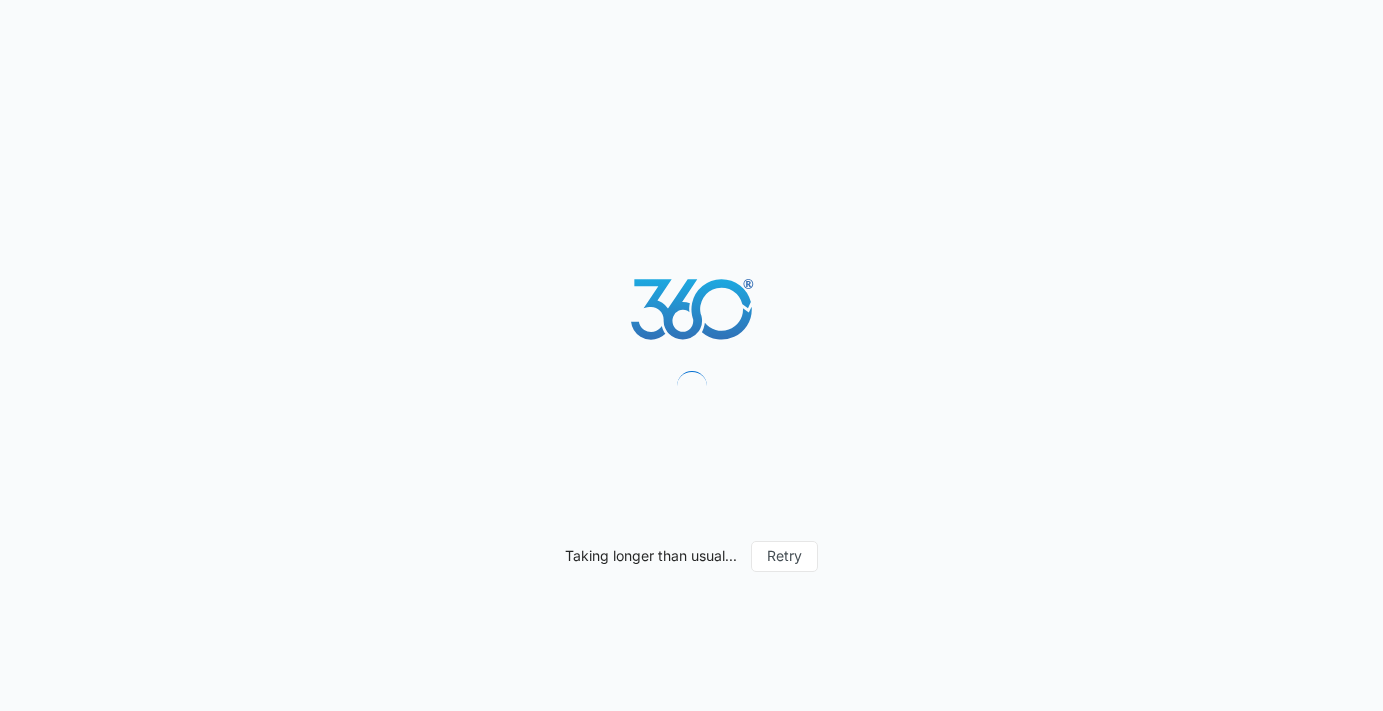scroll, scrollTop: 0, scrollLeft: 0, axis: both 